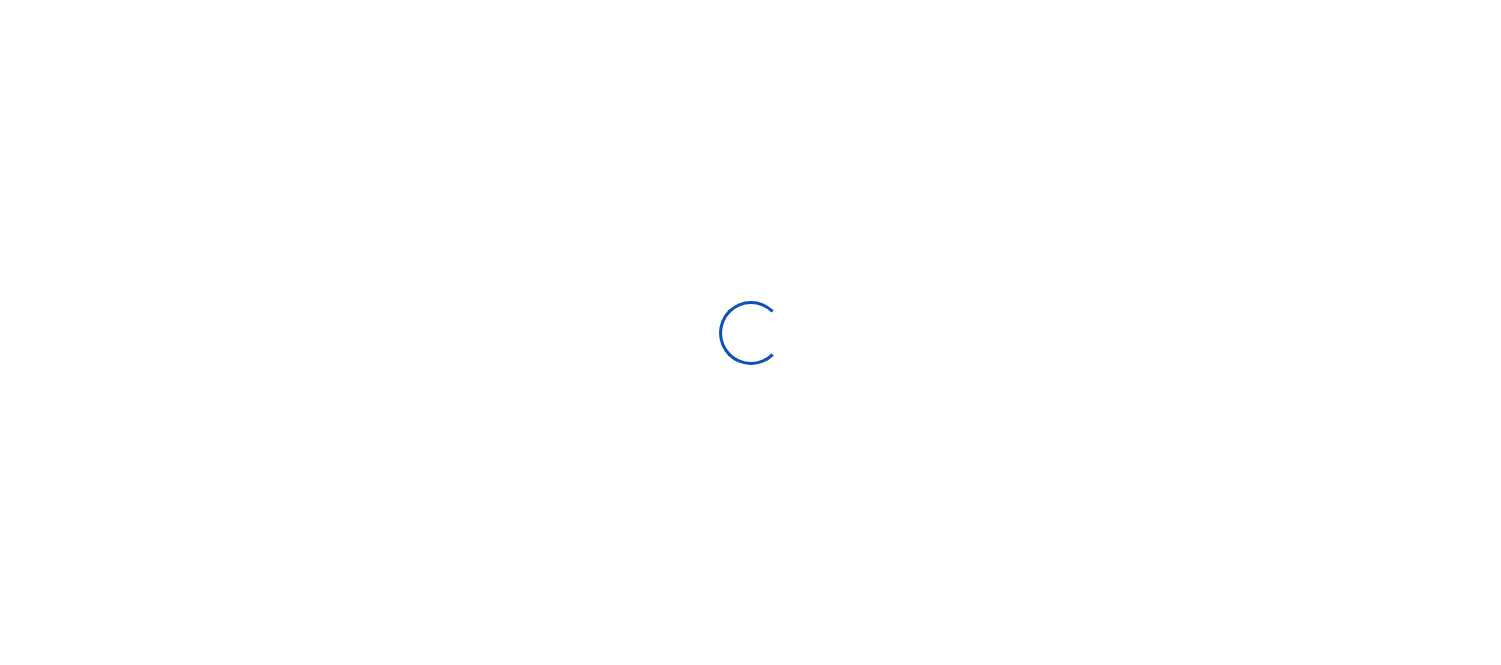 scroll, scrollTop: 0, scrollLeft: 0, axis: both 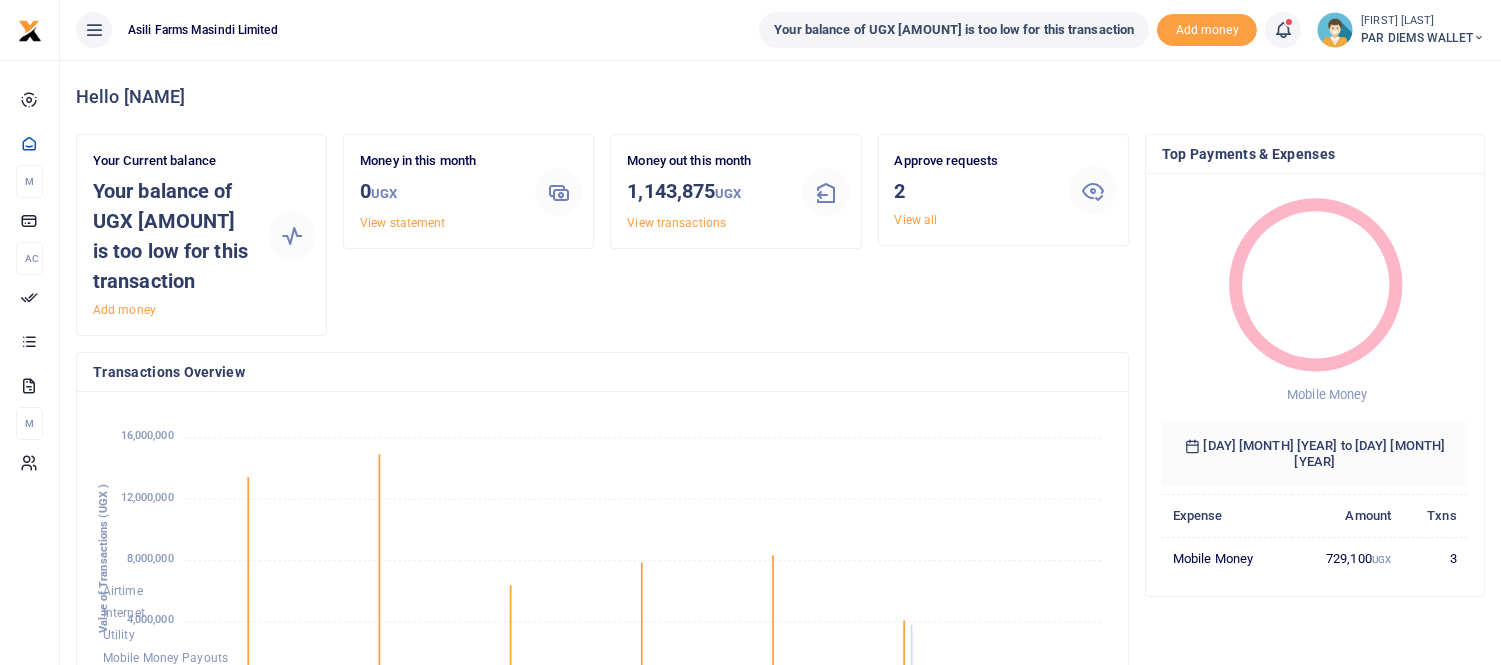click at bounding box center [1283, 30] 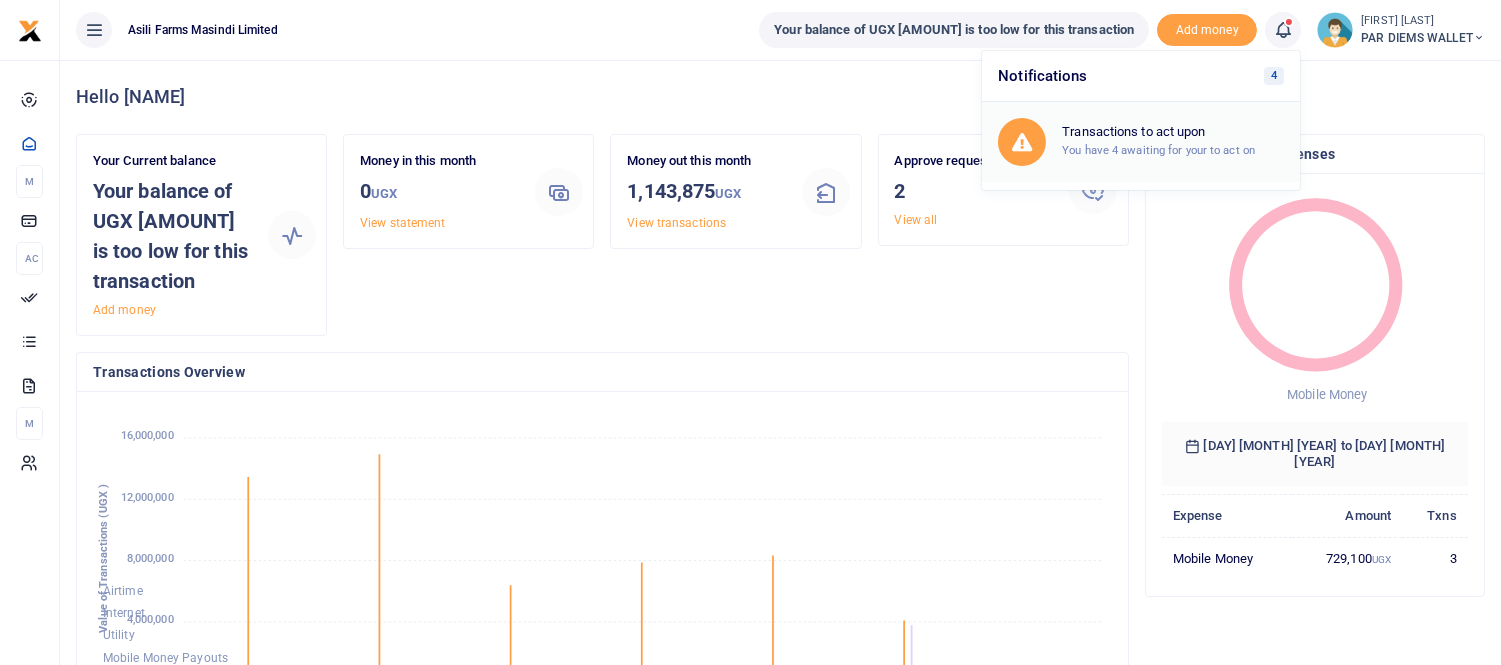 click on "Transactions to act upon" at bounding box center (1173, 132) 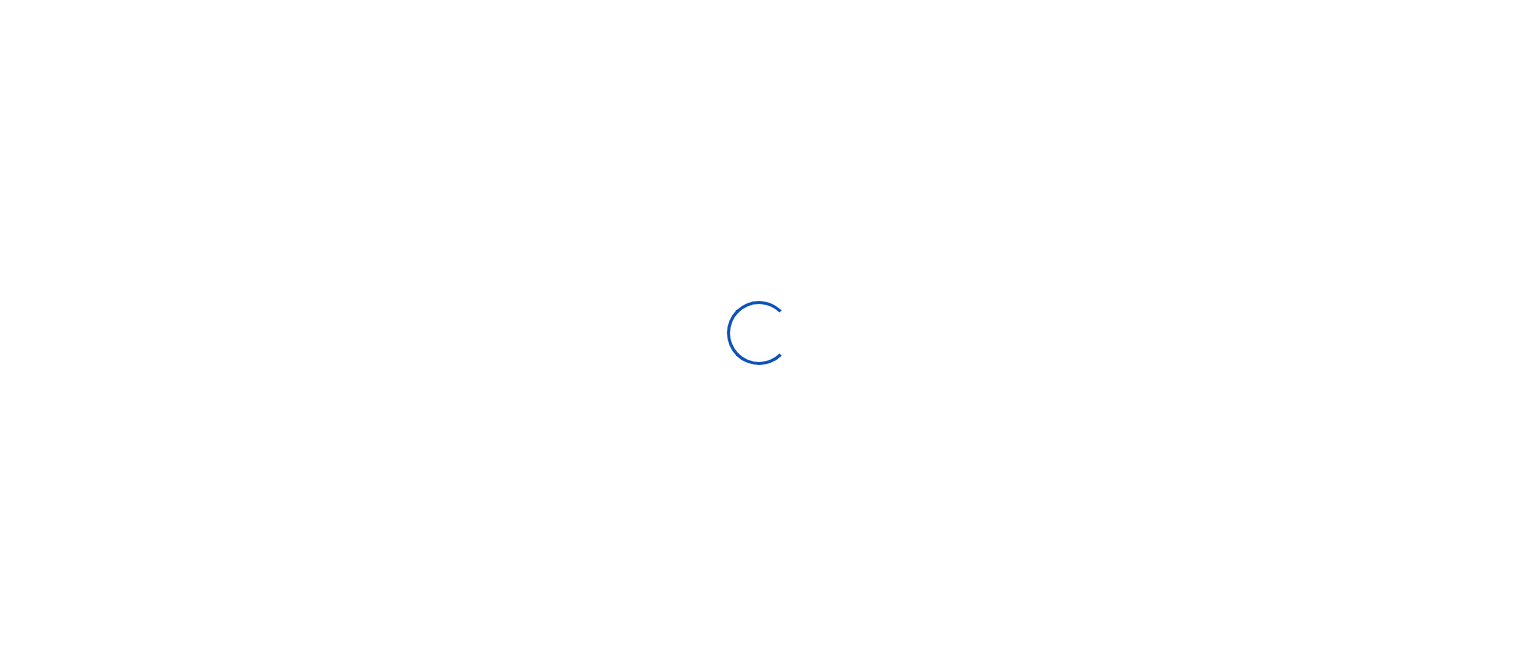 scroll, scrollTop: 0, scrollLeft: 0, axis: both 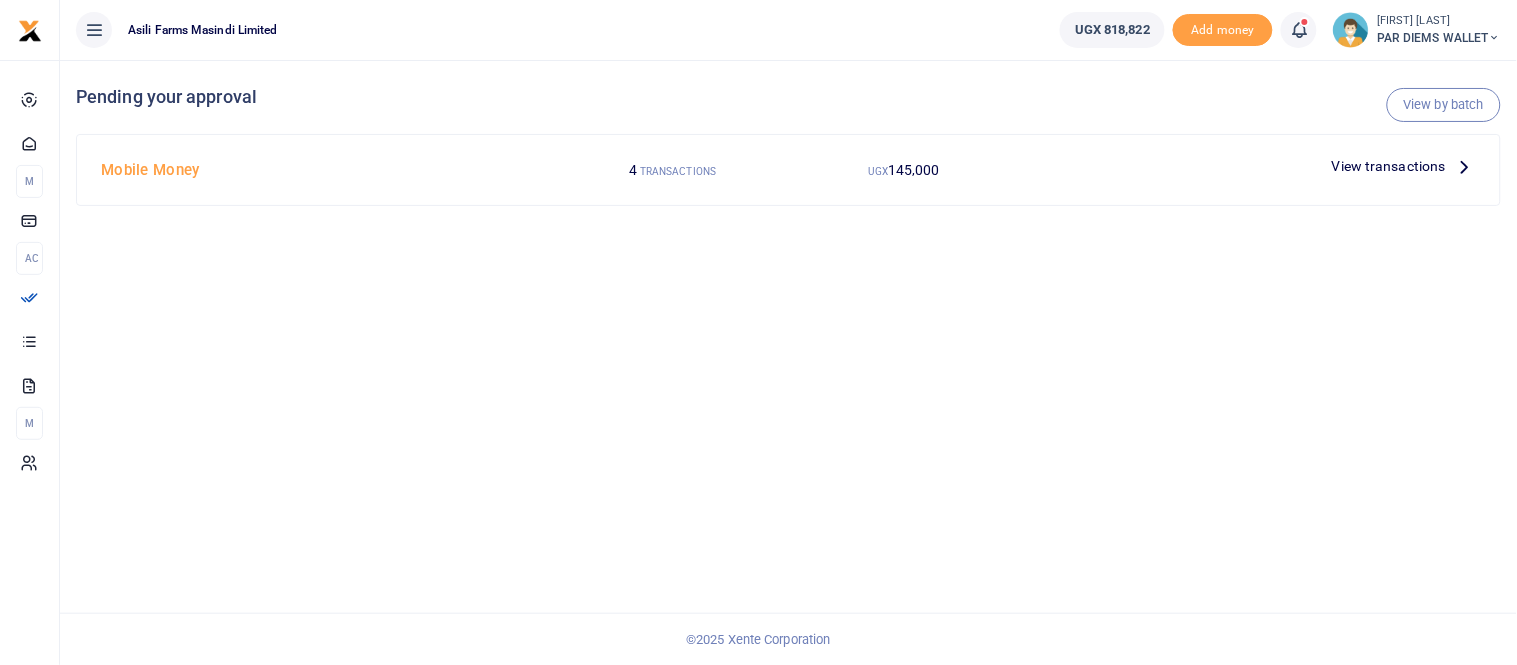 click at bounding box center (1465, 166) 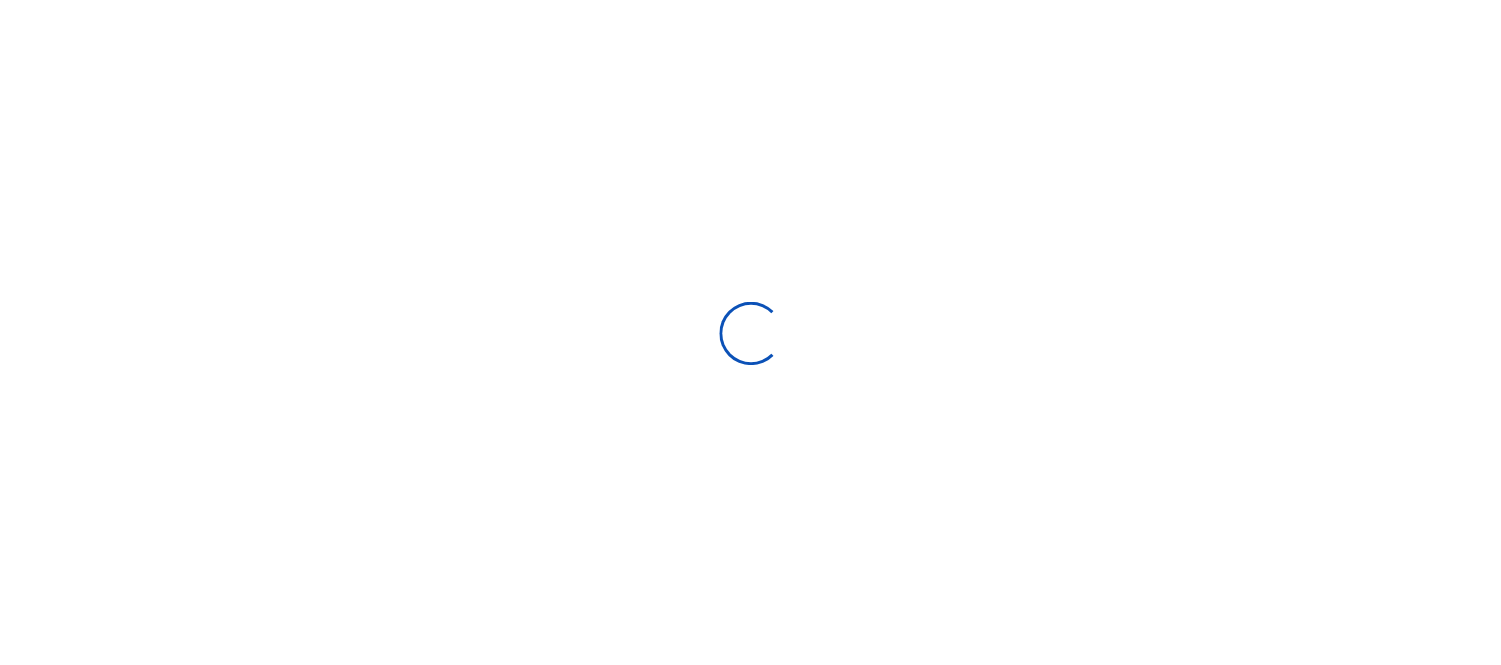 scroll, scrollTop: 0, scrollLeft: 0, axis: both 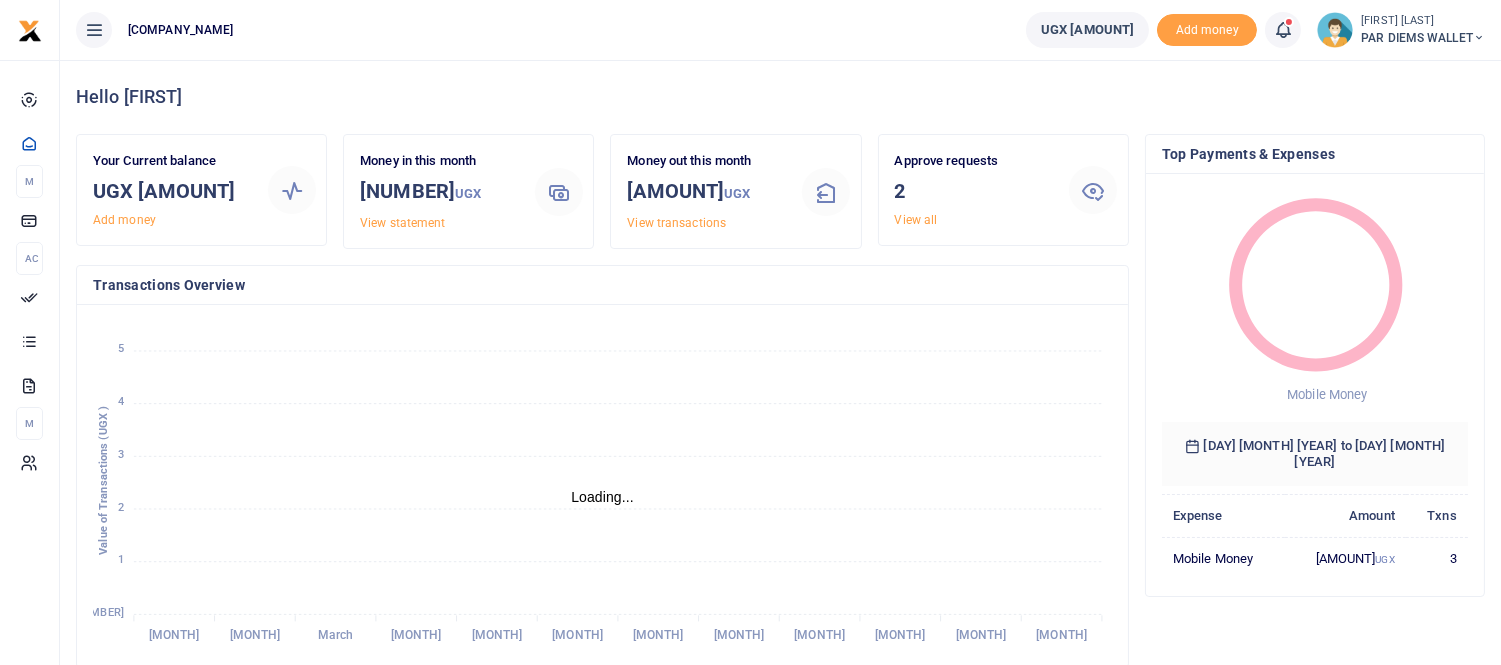 click at bounding box center (750, 332) 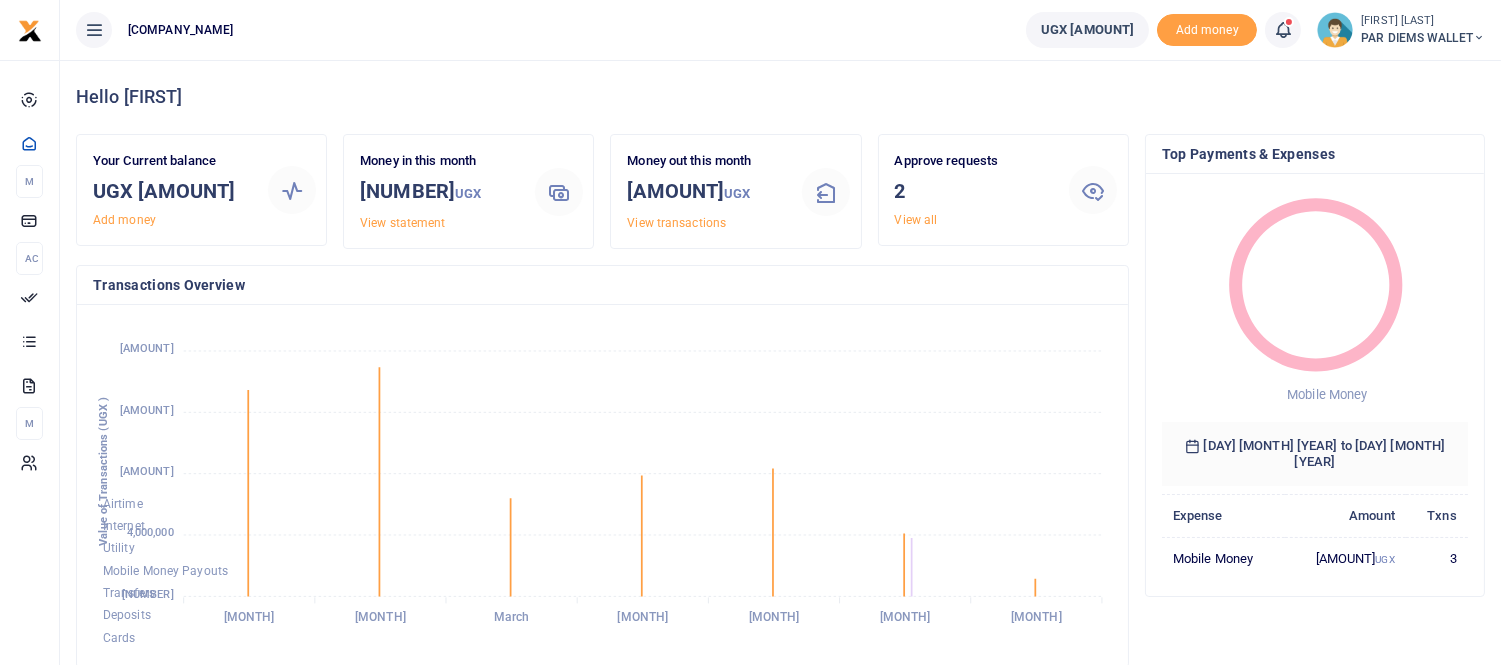 click at bounding box center (1283, 30) 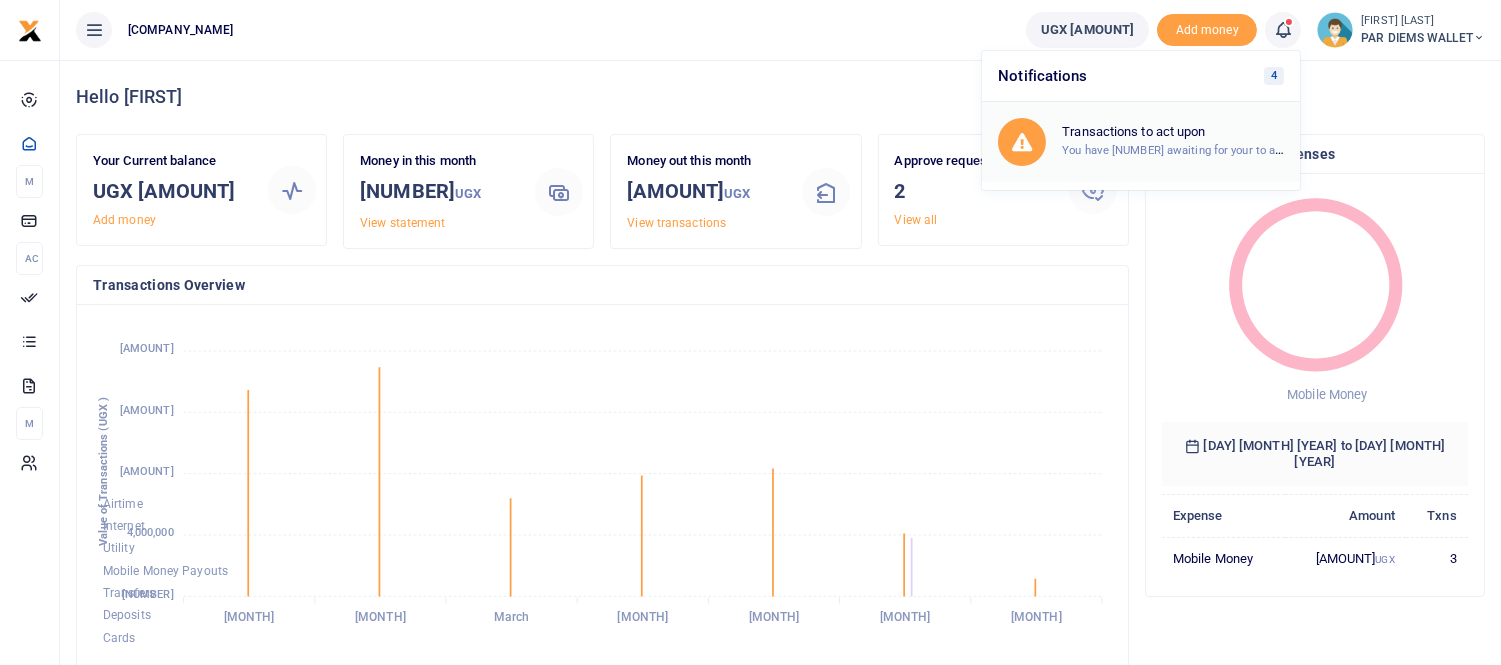 click on "Transactions to act upon" at bounding box center [1173, 132] 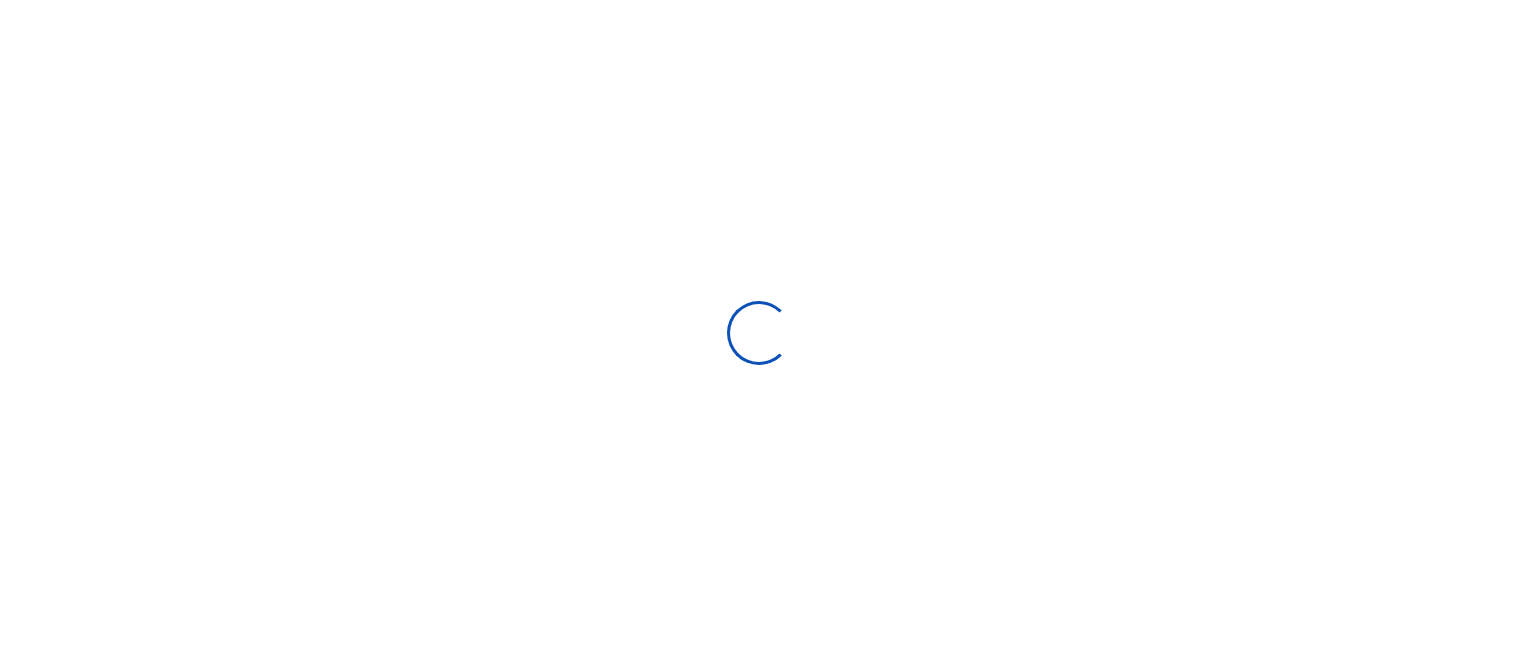 scroll, scrollTop: 0, scrollLeft: 0, axis: both 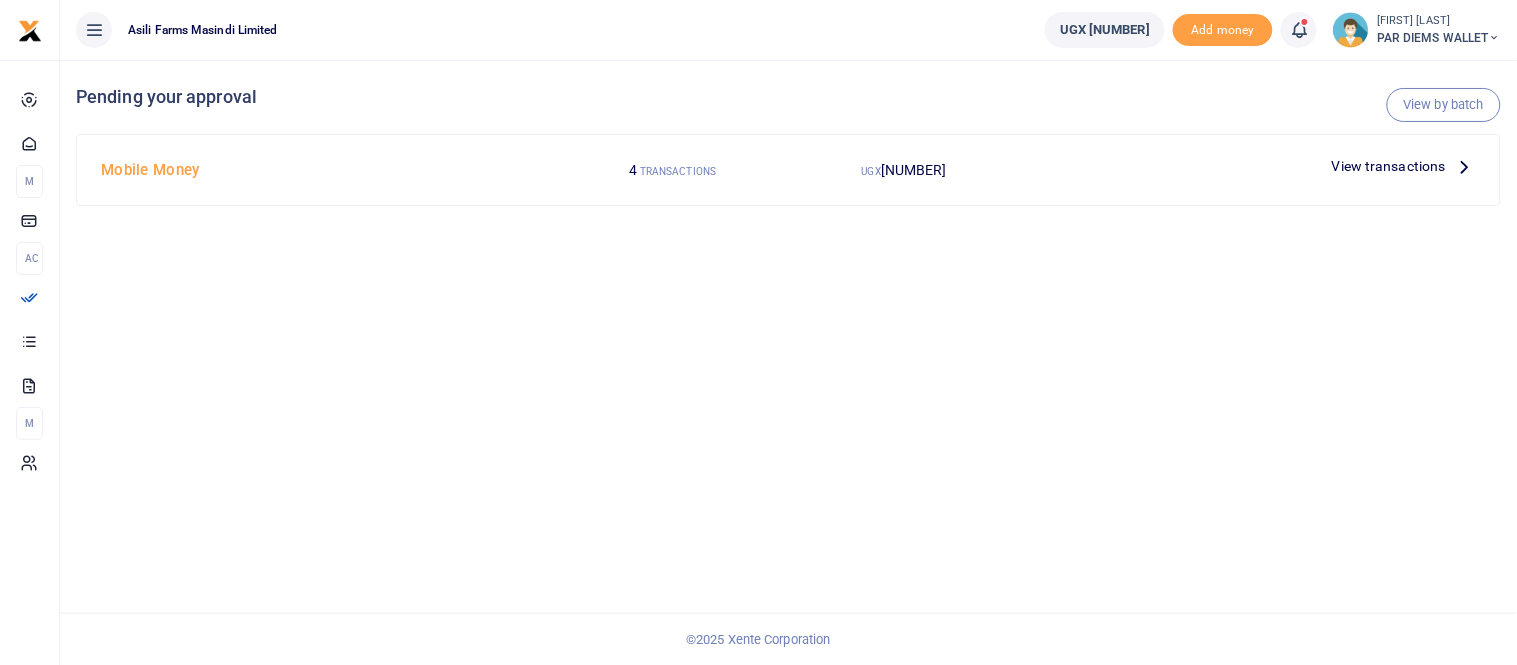 click at bounding box center (1465, 166) 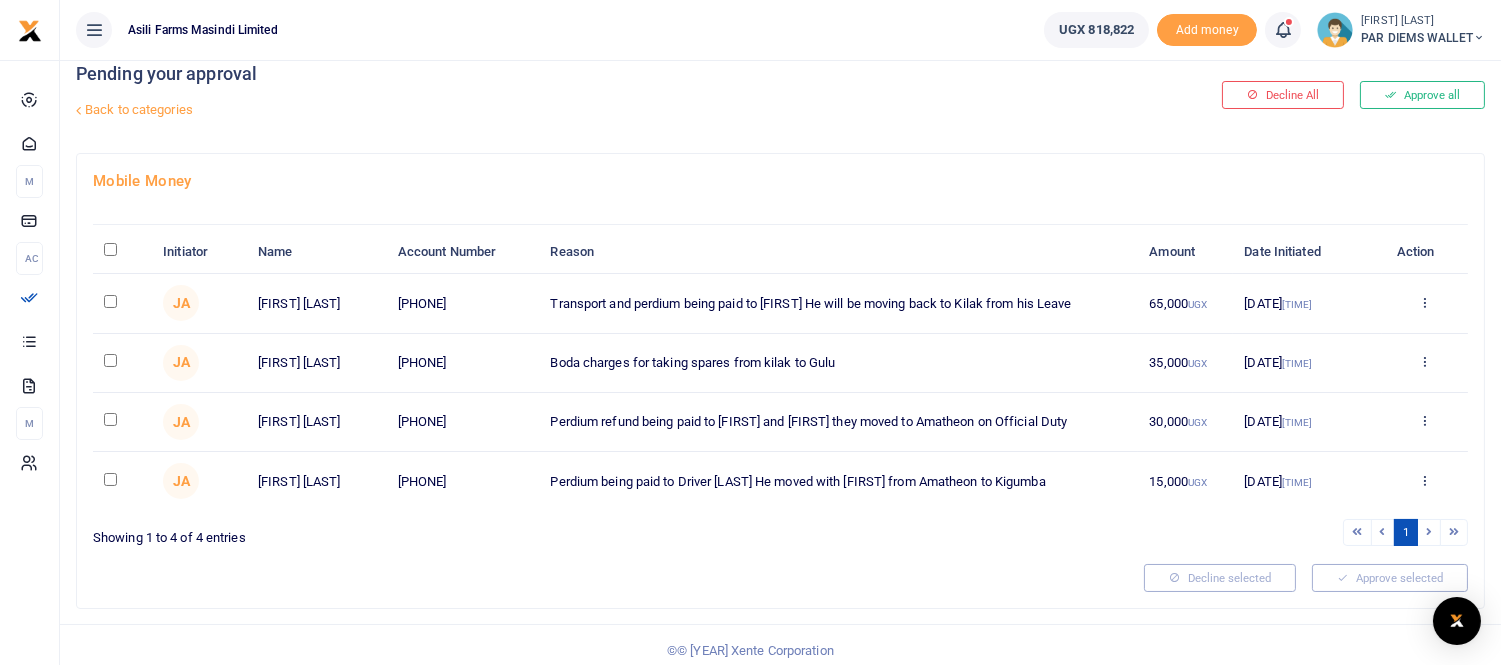 scroll, scrollTop: 34, scrollLeft: 0, axis: vertical 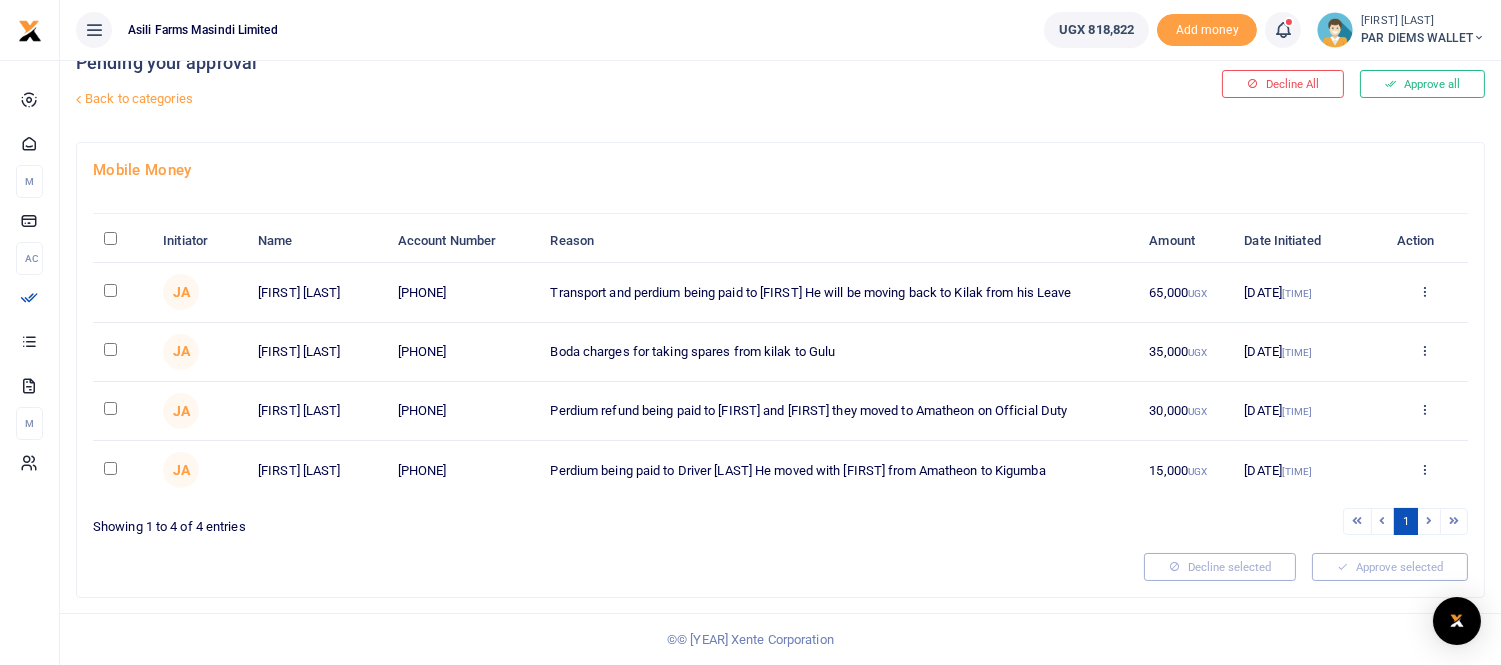 click on "Perdium being paid to Driver [LAST] He moved with [FIRST] from Amatheon to Kigumba" at bounding box center (838, 352) 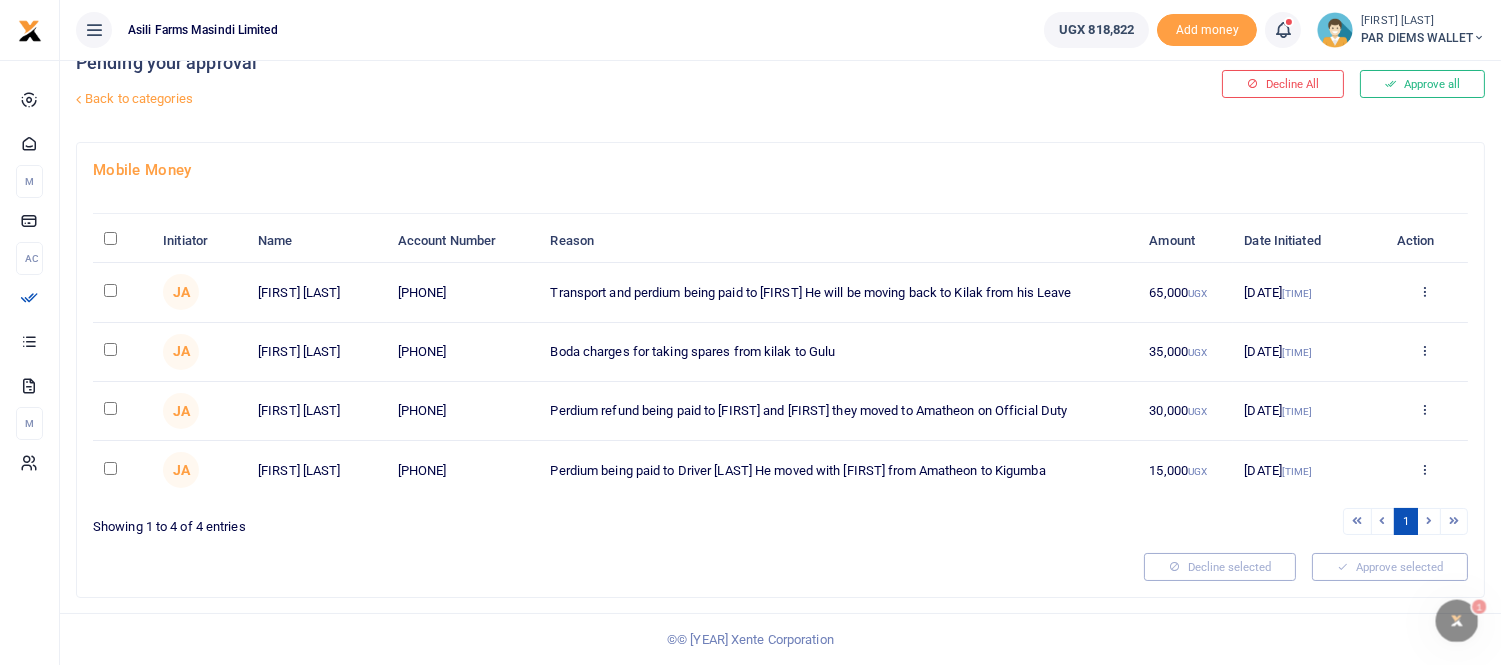 scroll, scrollTop: 0, scrollLeft: 0, axis: both 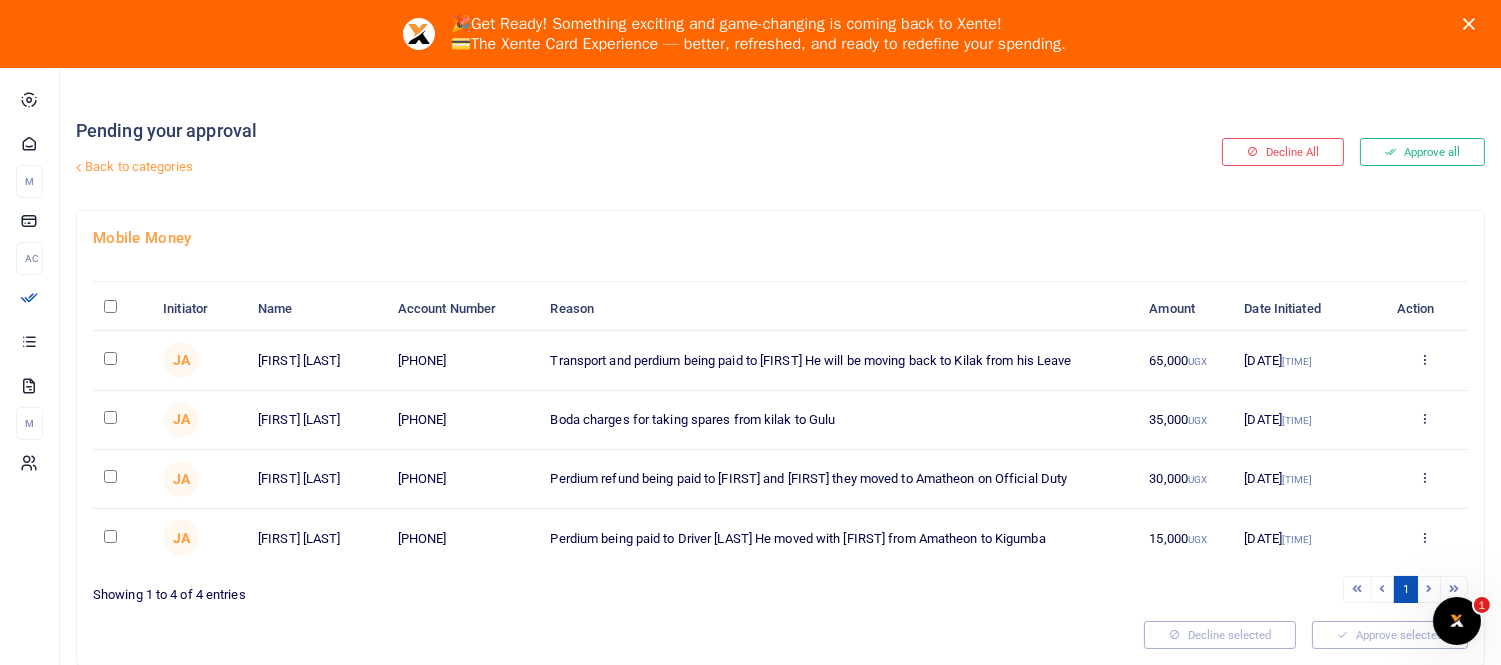click at bounding box center [110, 358] 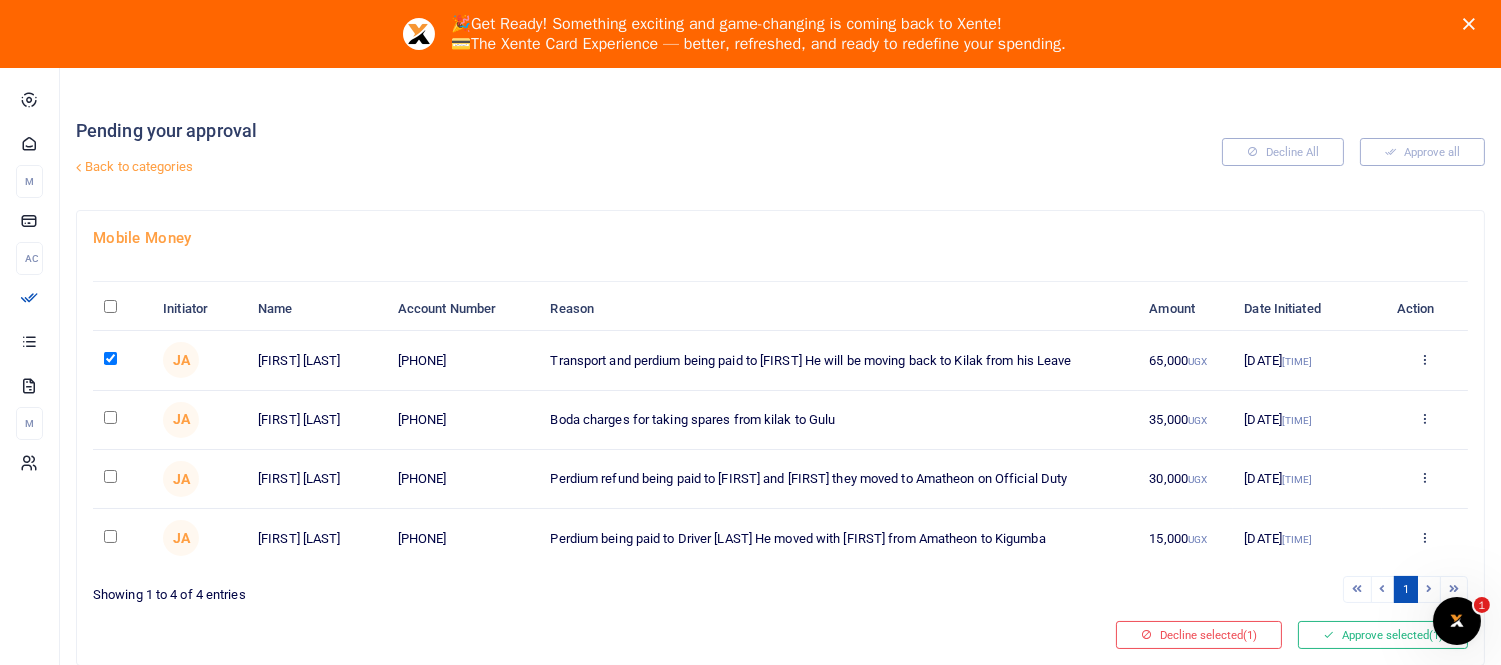 click at bounding box center [110, 358] 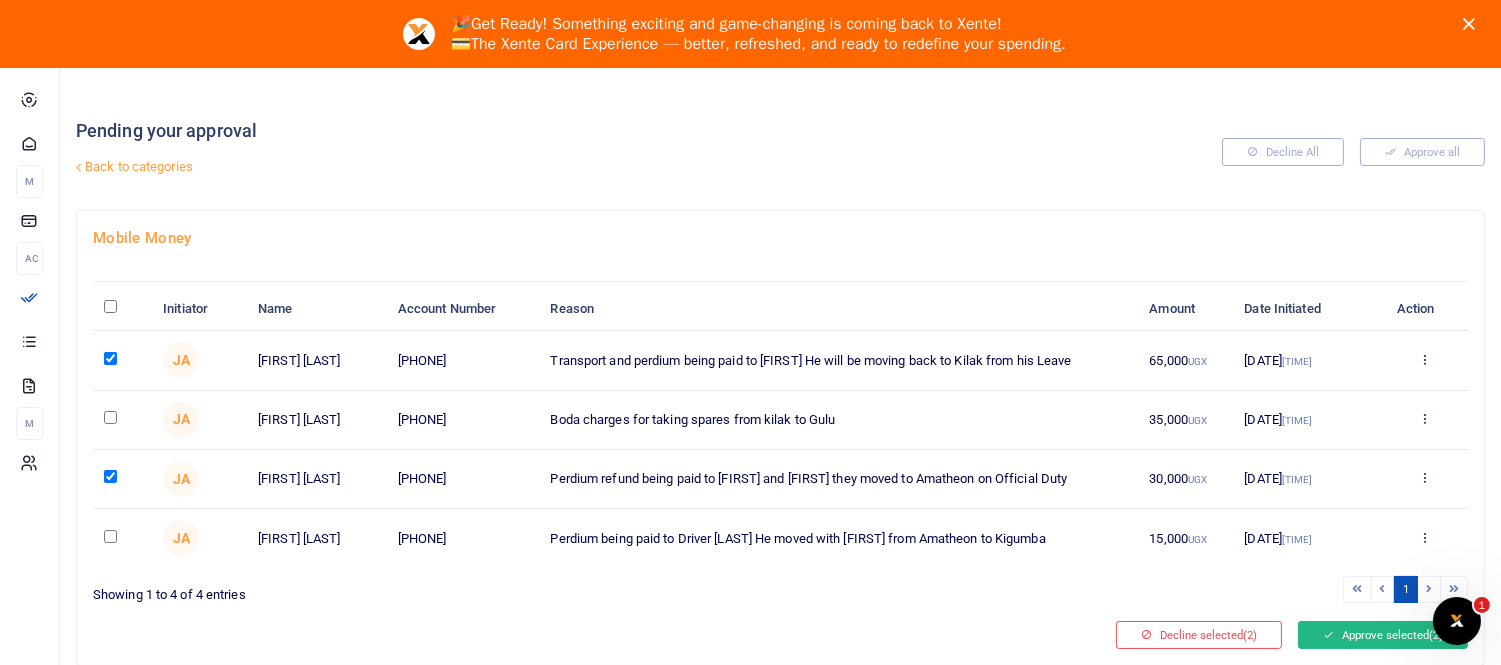 click on "Approve selected (2)" at bounding box center (1383, 635) 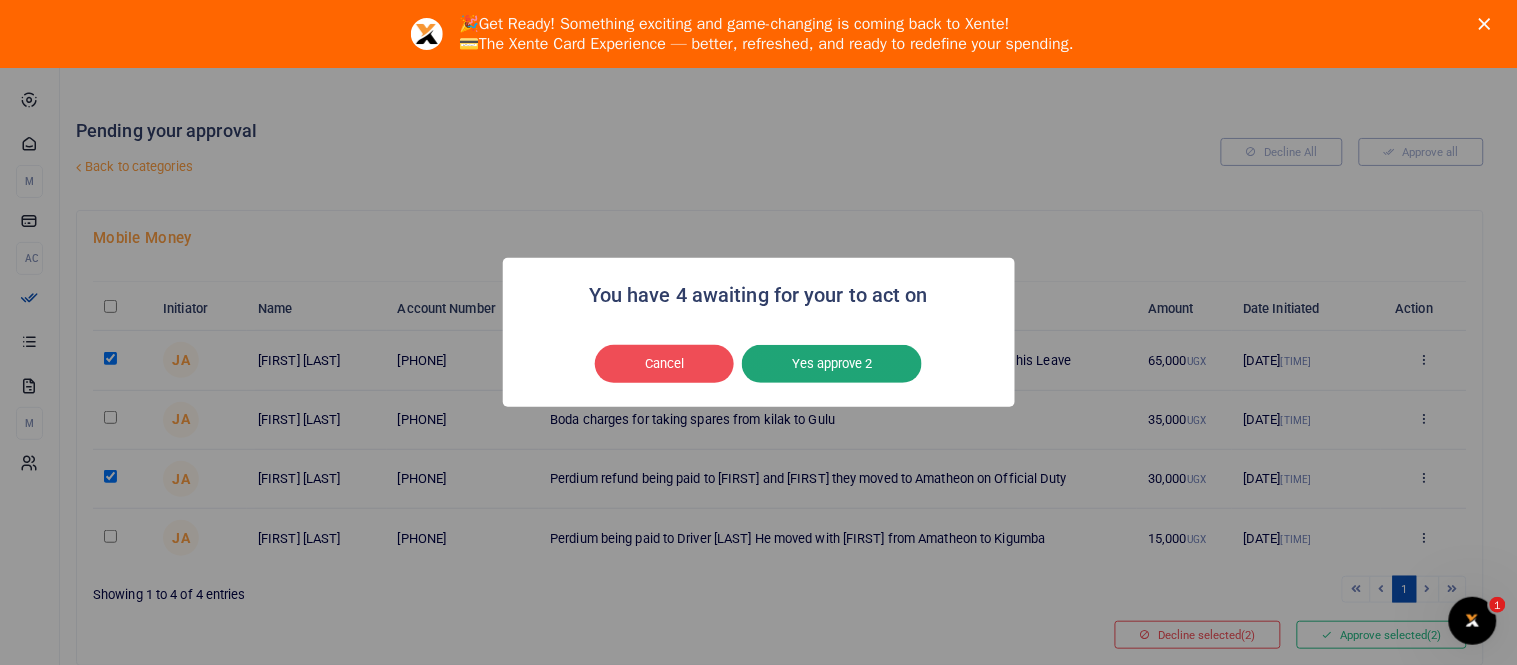 click on "Yes approve 2" at bounding box center [832, 364] 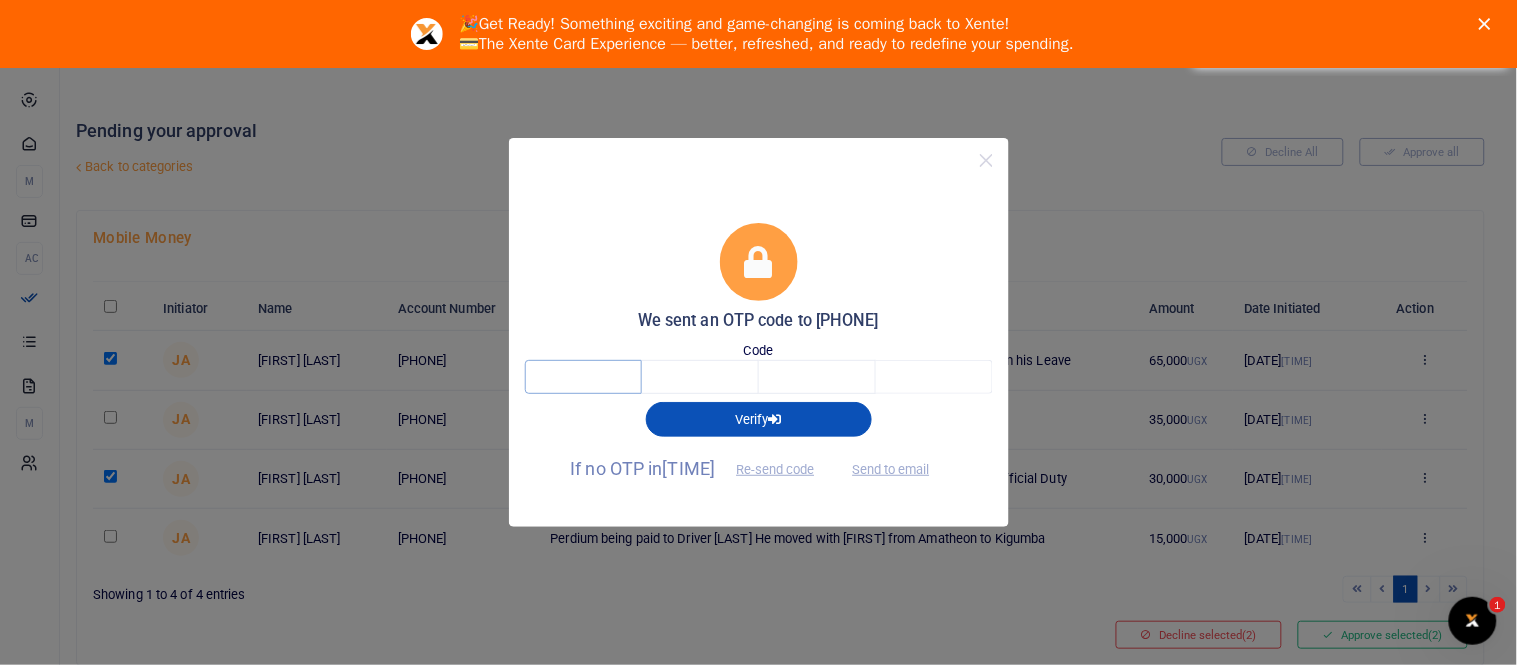 click at bounding box center [583, 377] 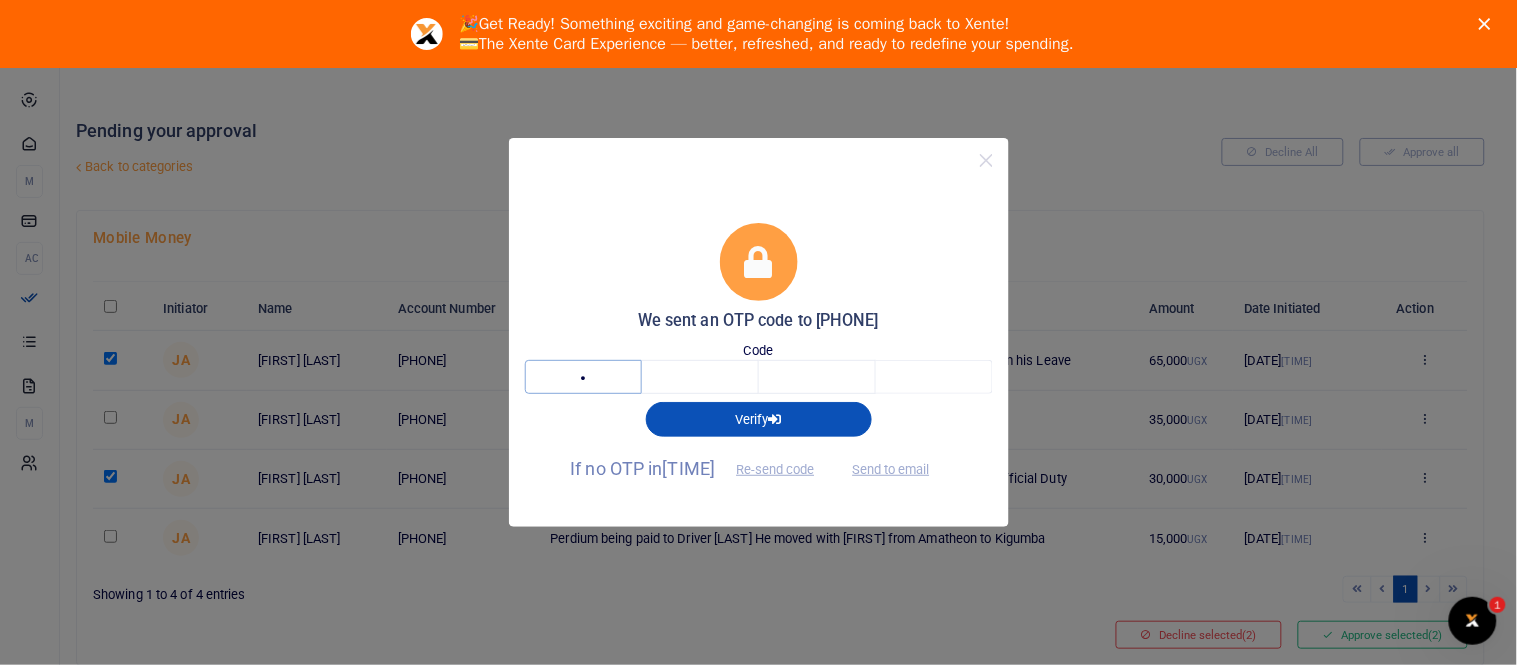 type on "3" 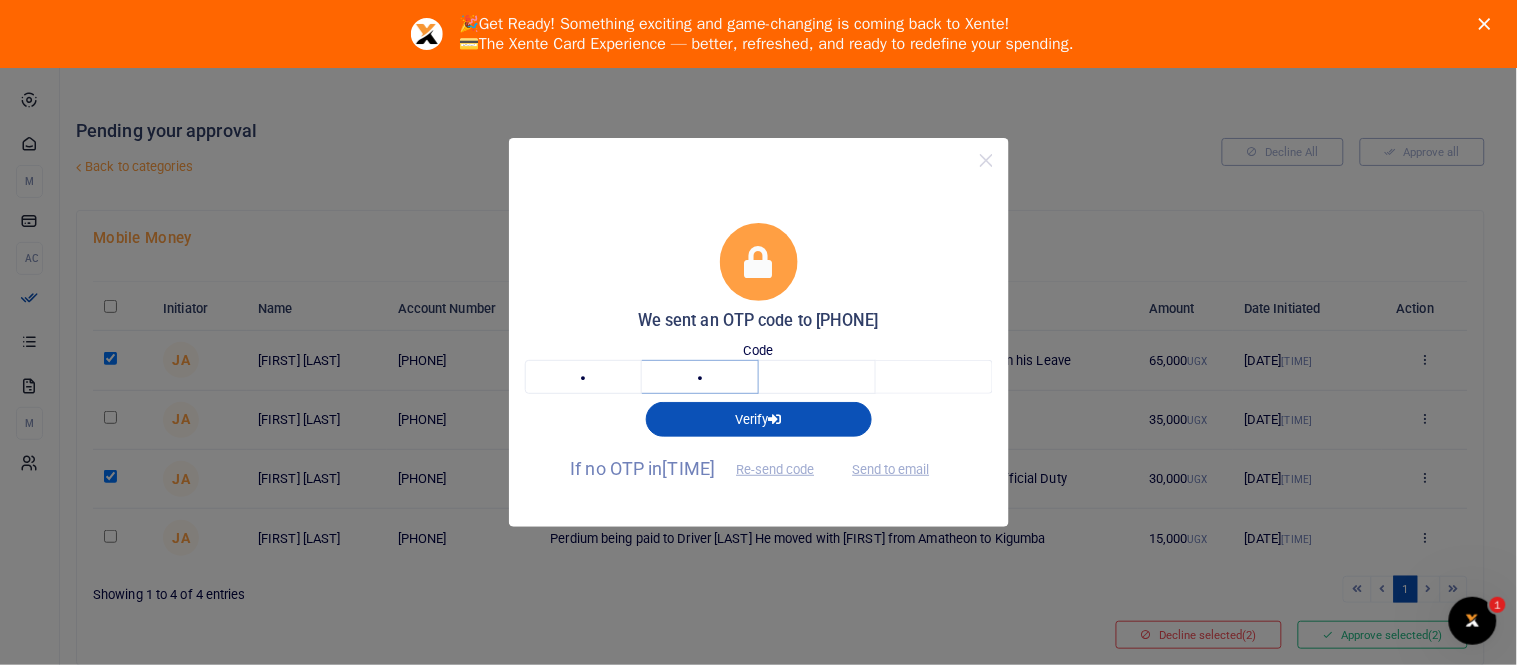 type on "8" 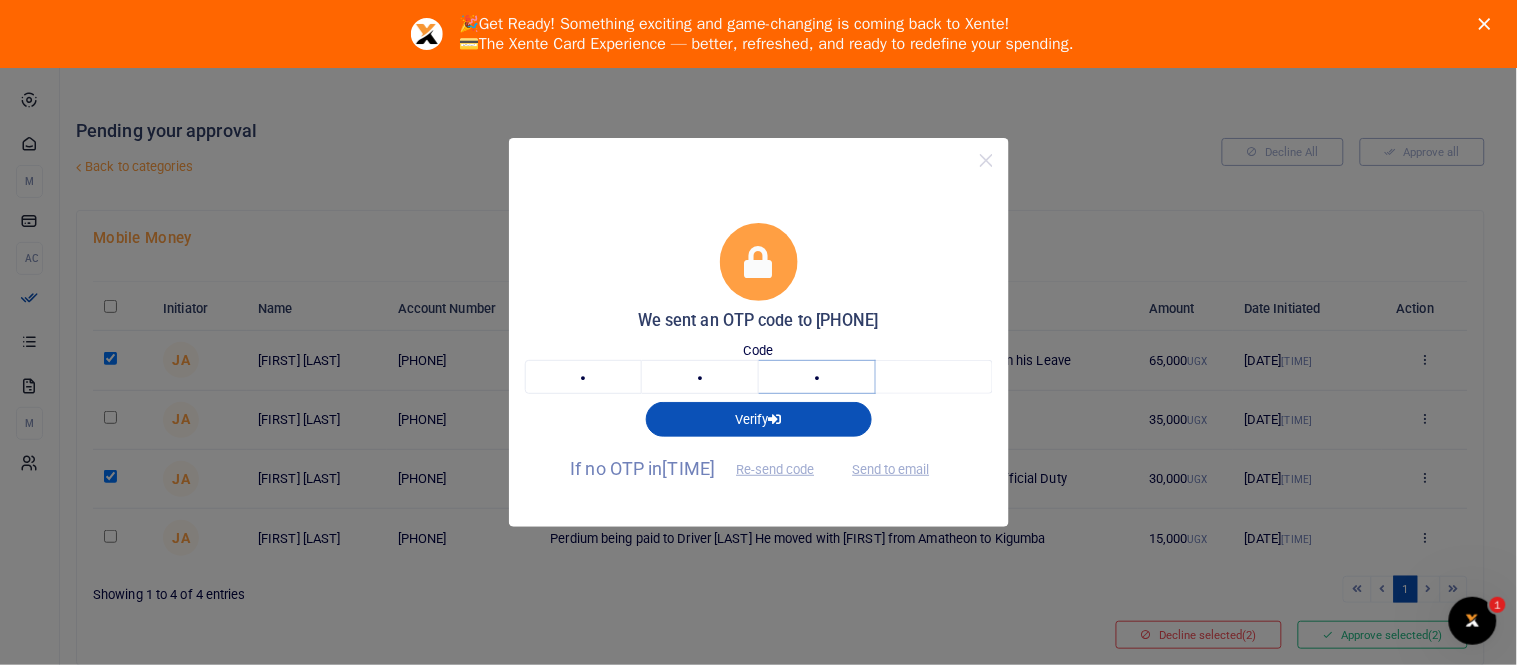 type on "0" 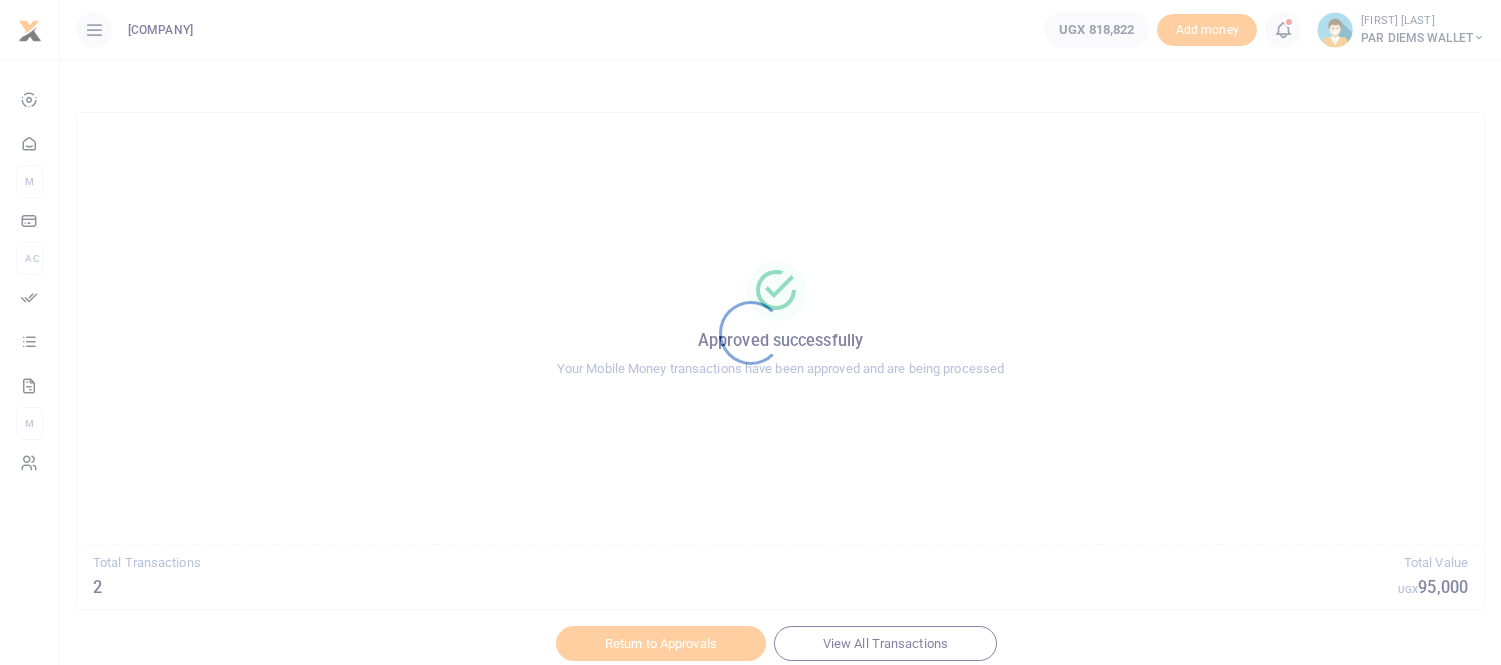 scroll, scrollTop: 0, scrollLeft: 0, axis: both 